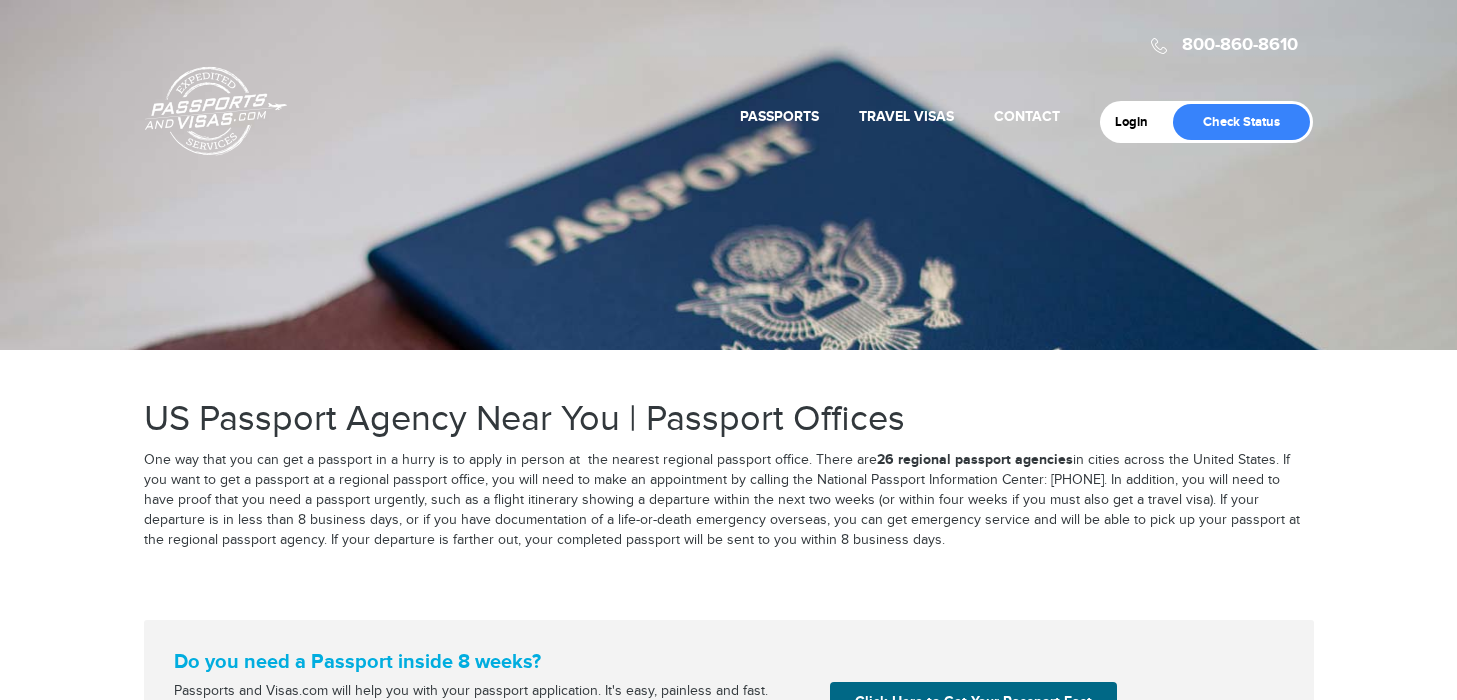 scroll, scrollTop: 0, scrollLeft: 0, axis: both 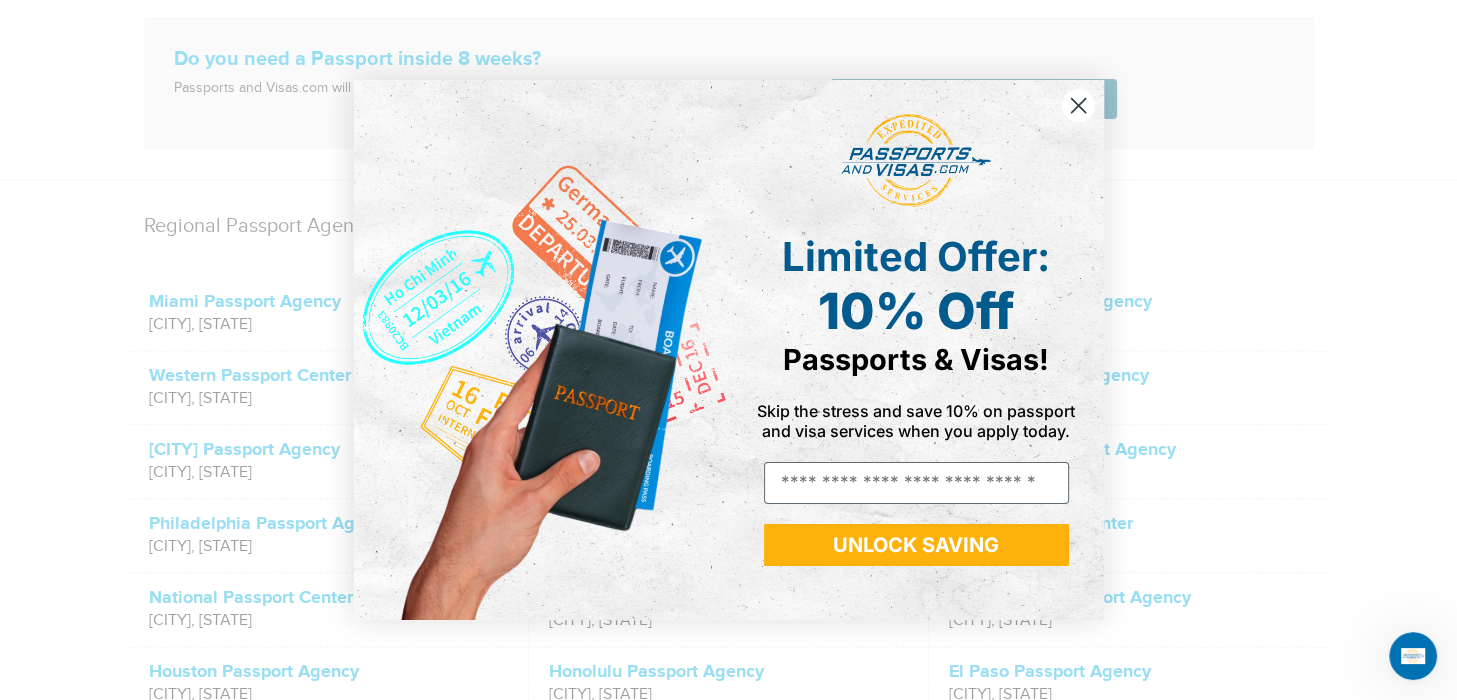 click 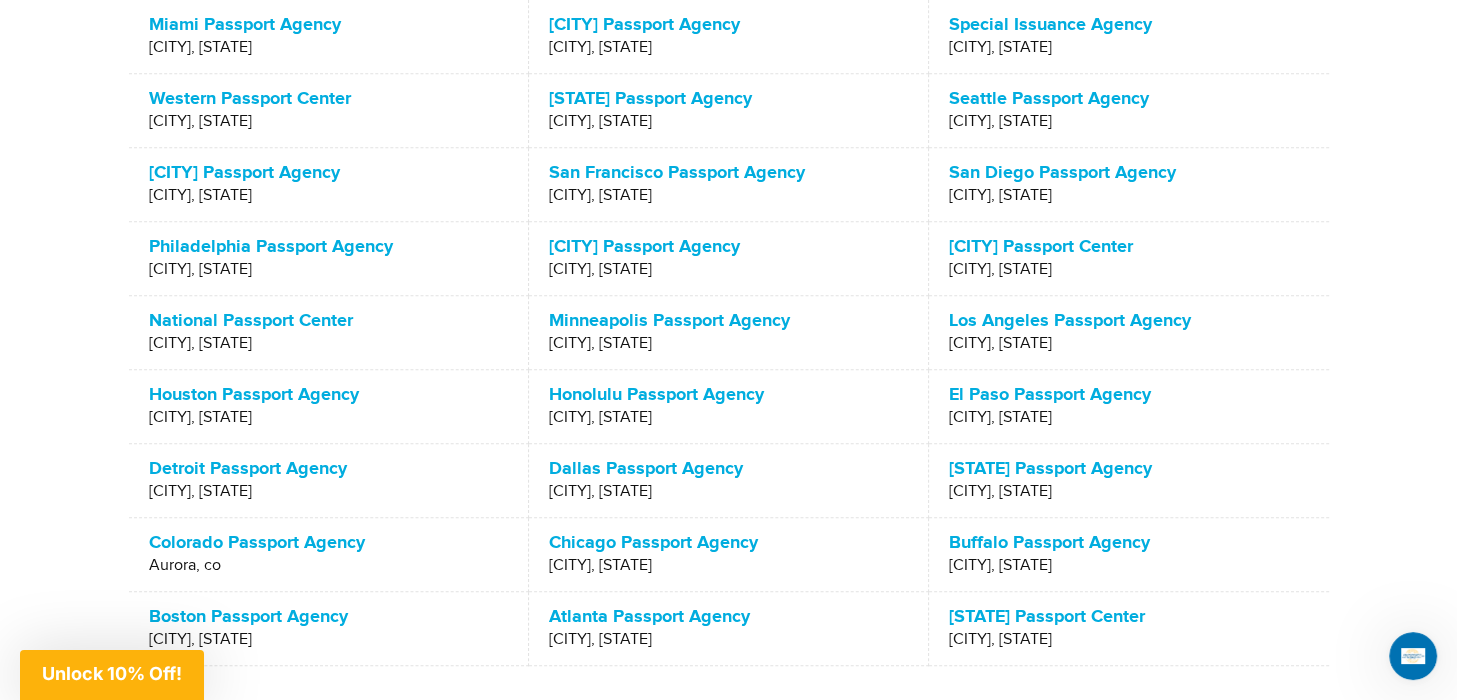 scroll, scrollTop: 874, scrollLeft: 0, axis: vertical 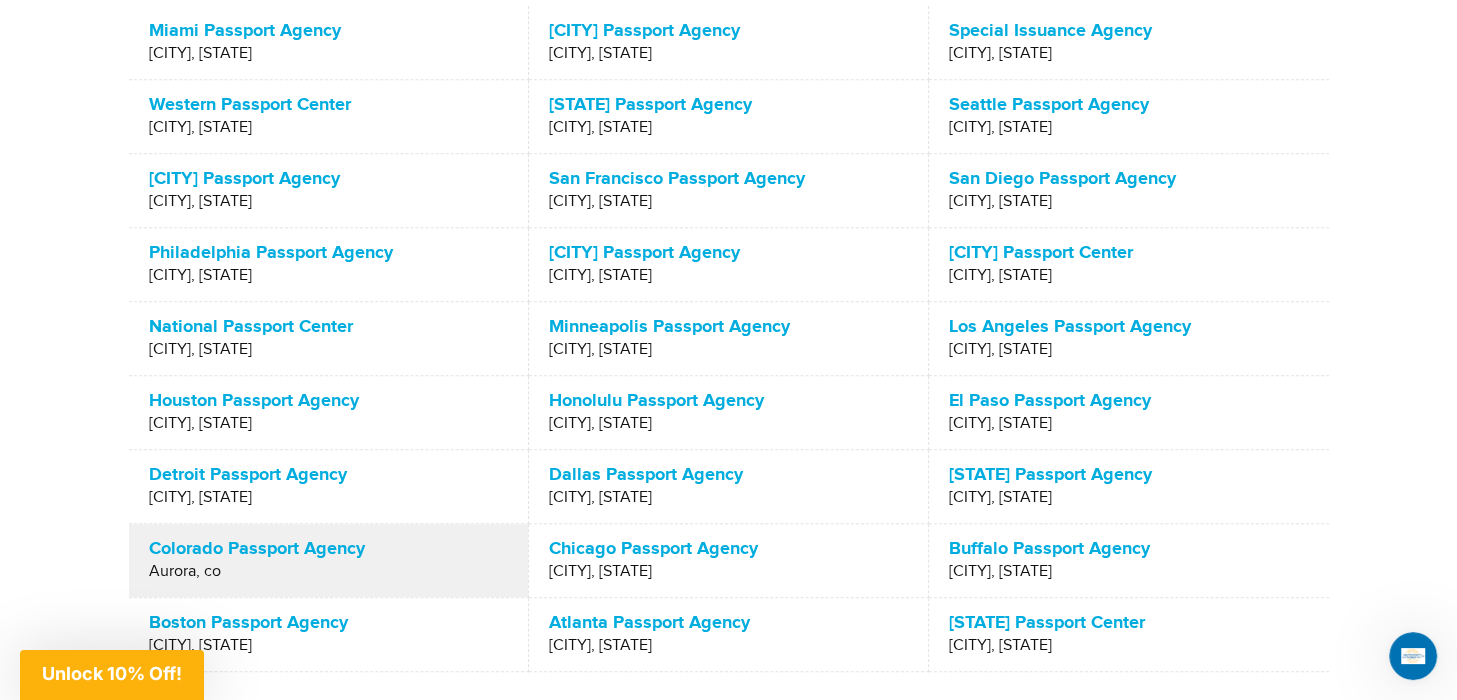 click on "Colorado Passport Agency" at bounding box center (328, 549) 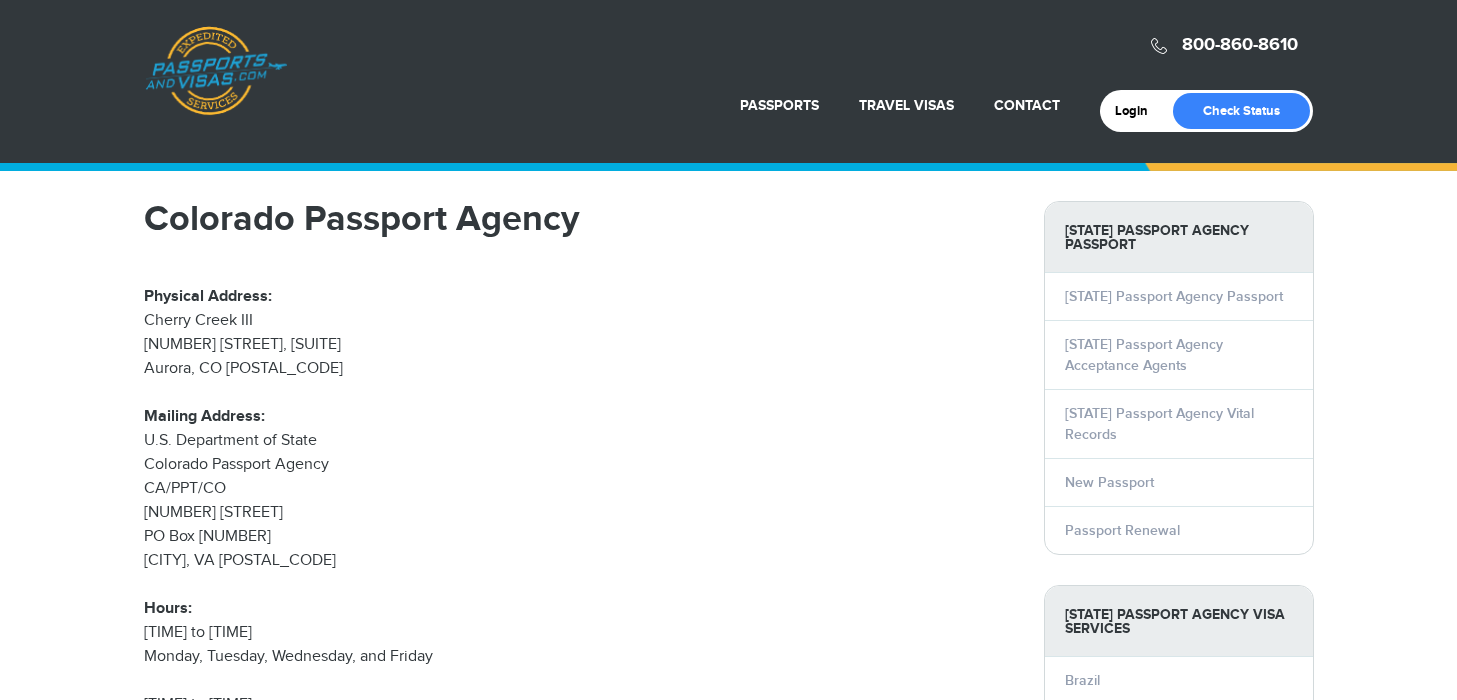 scroll, scrollTop: 0, scrollLeft: 0, axis: both 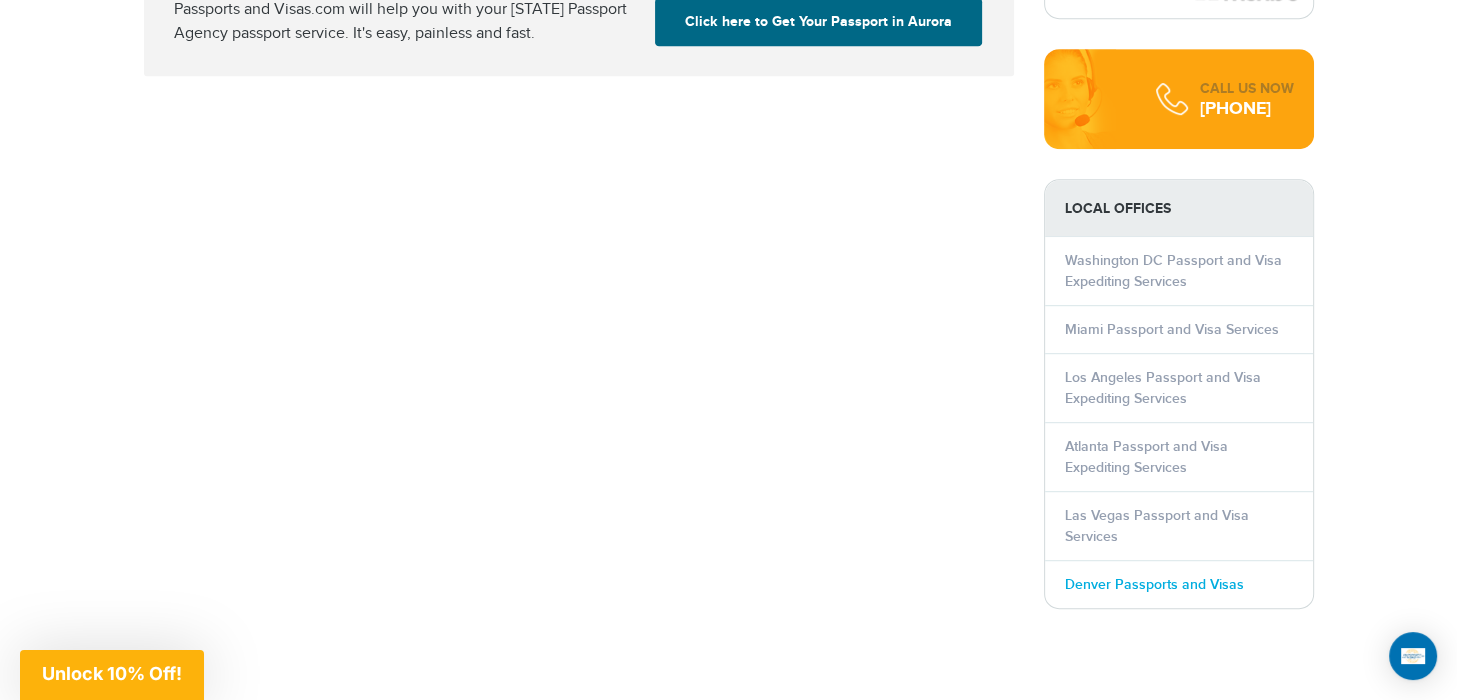 click on "Denver Passports and Visas" at bounding box center (1154, 584) 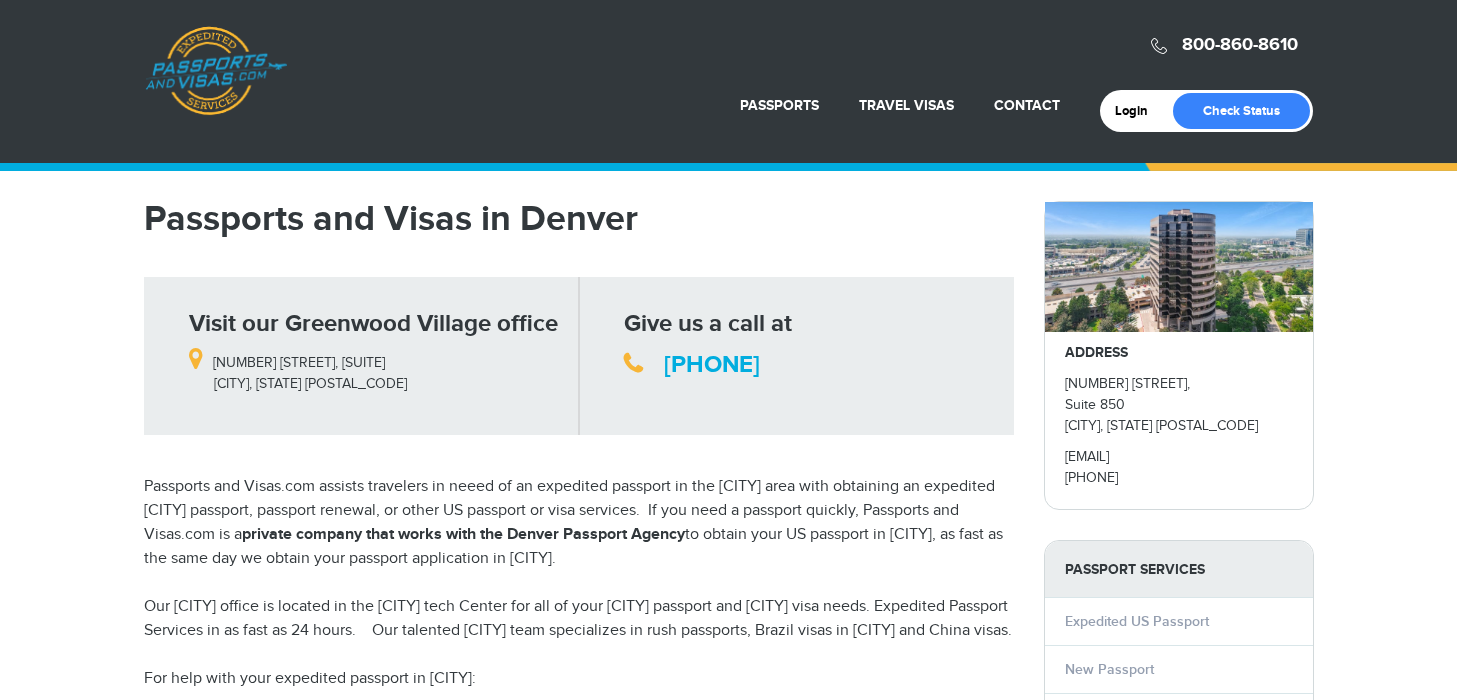 scroll, scrollTop: 0, scrollLeft: 0, axis: both 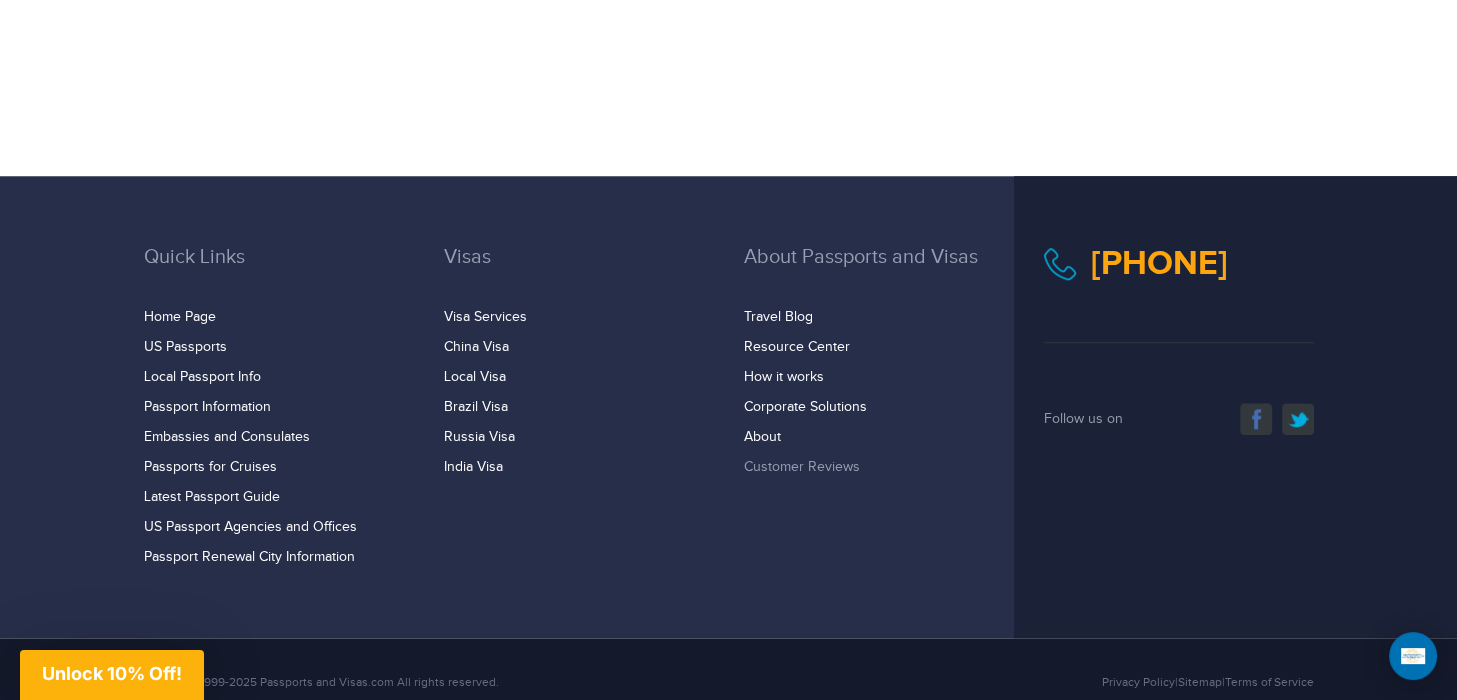 click on "Customer Reviews" at bounding box center [802, 467] 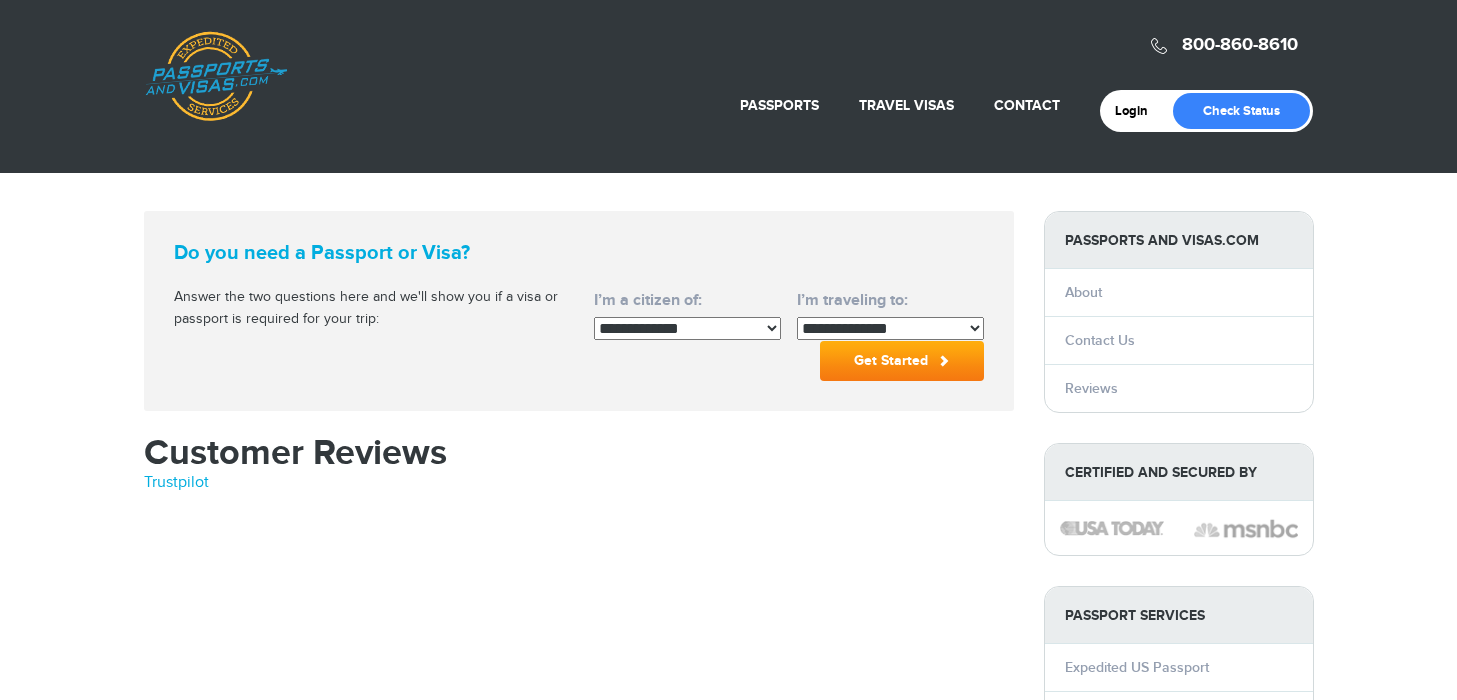 scroll, scrollTop: 0, scrollLeft: 0, axis: both 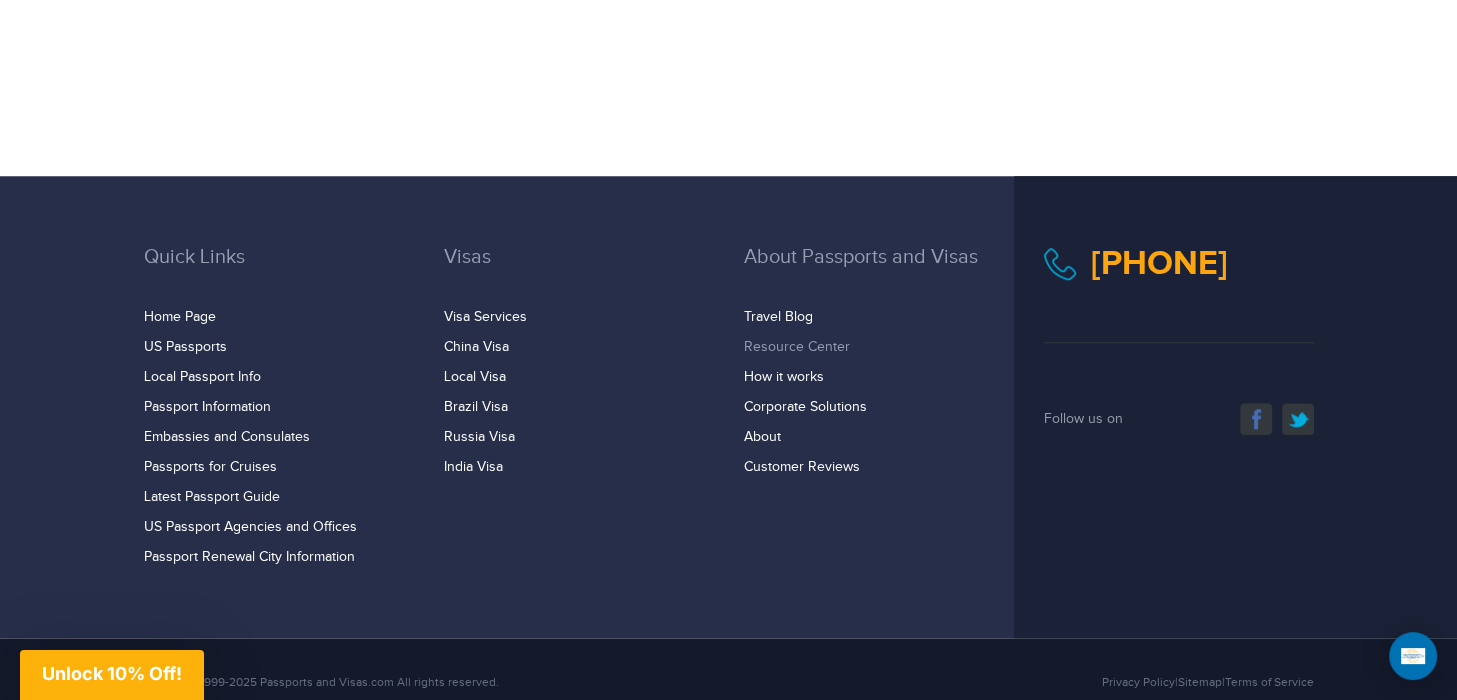 click on "Resource Center" at bounding box center [797, 347] 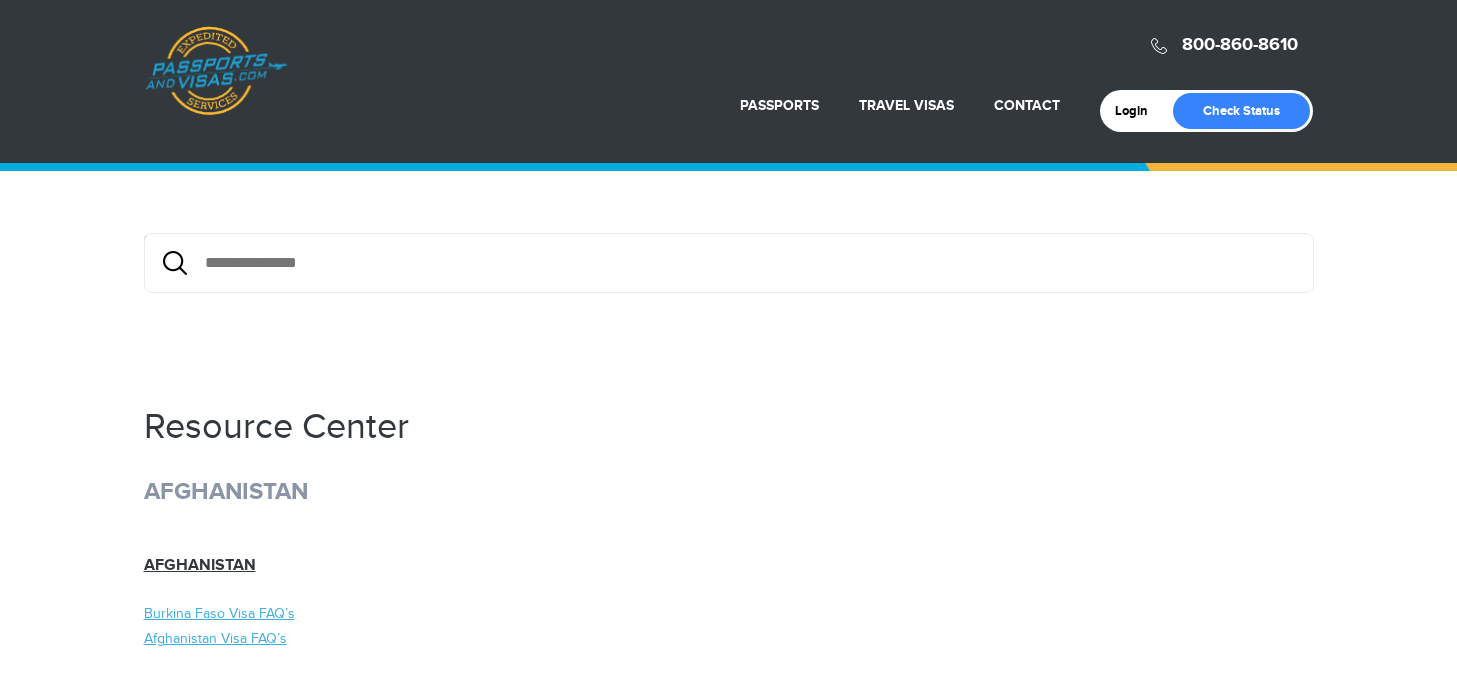 scroll, scrollTop: 0, scrollLeft: 0, axis: both 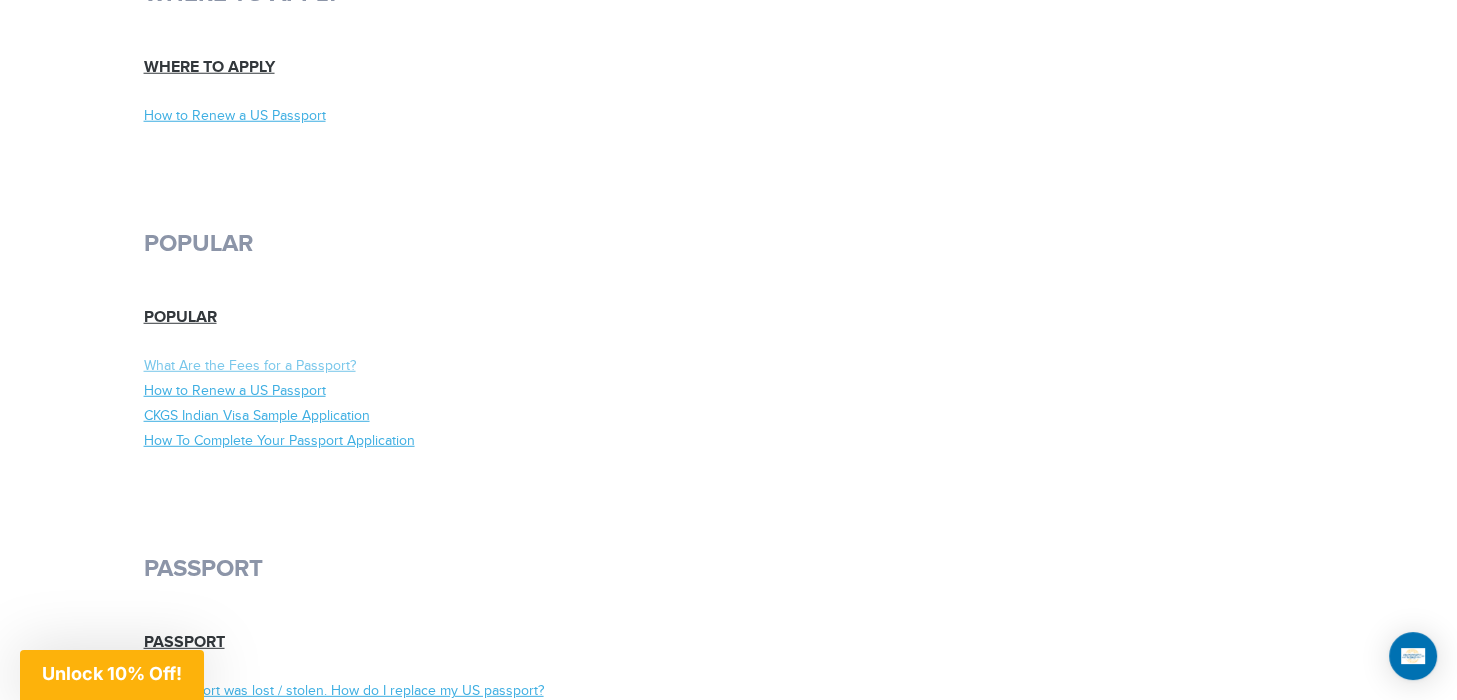 click on "What Are the Fees for a Passport?" at bounding box center (429, 367) 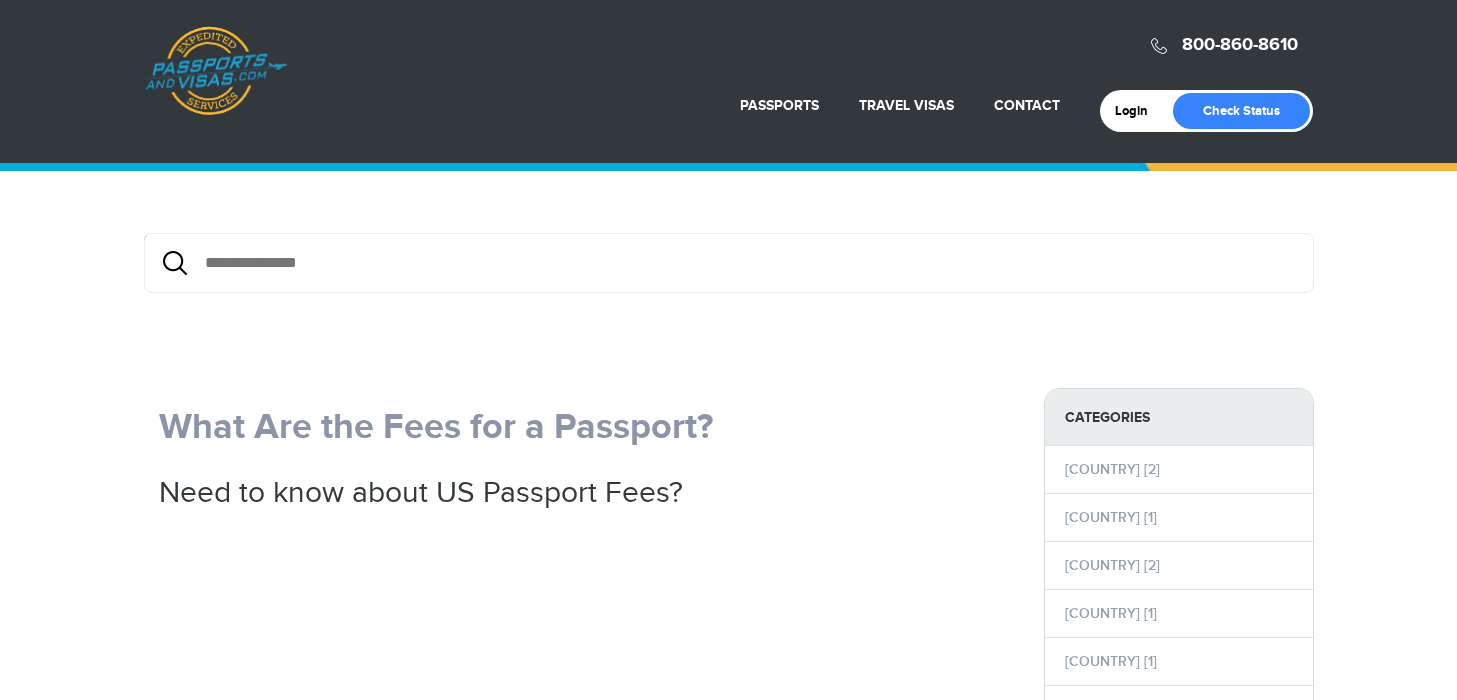 scroll, scrollTop: 0, scrollLeft: 0, axis: both 